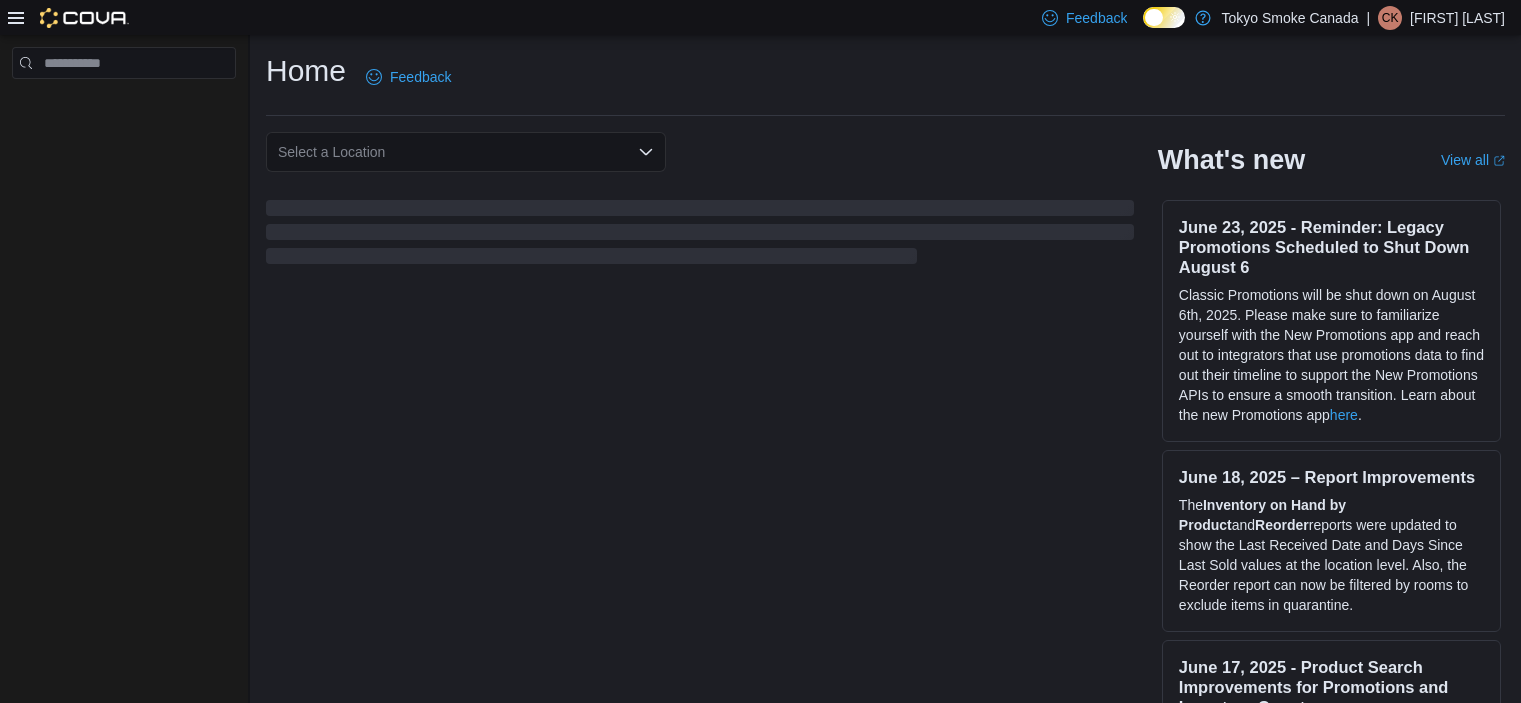 scroll, scrollTop: 0, scrollLeft: 0, axis: both 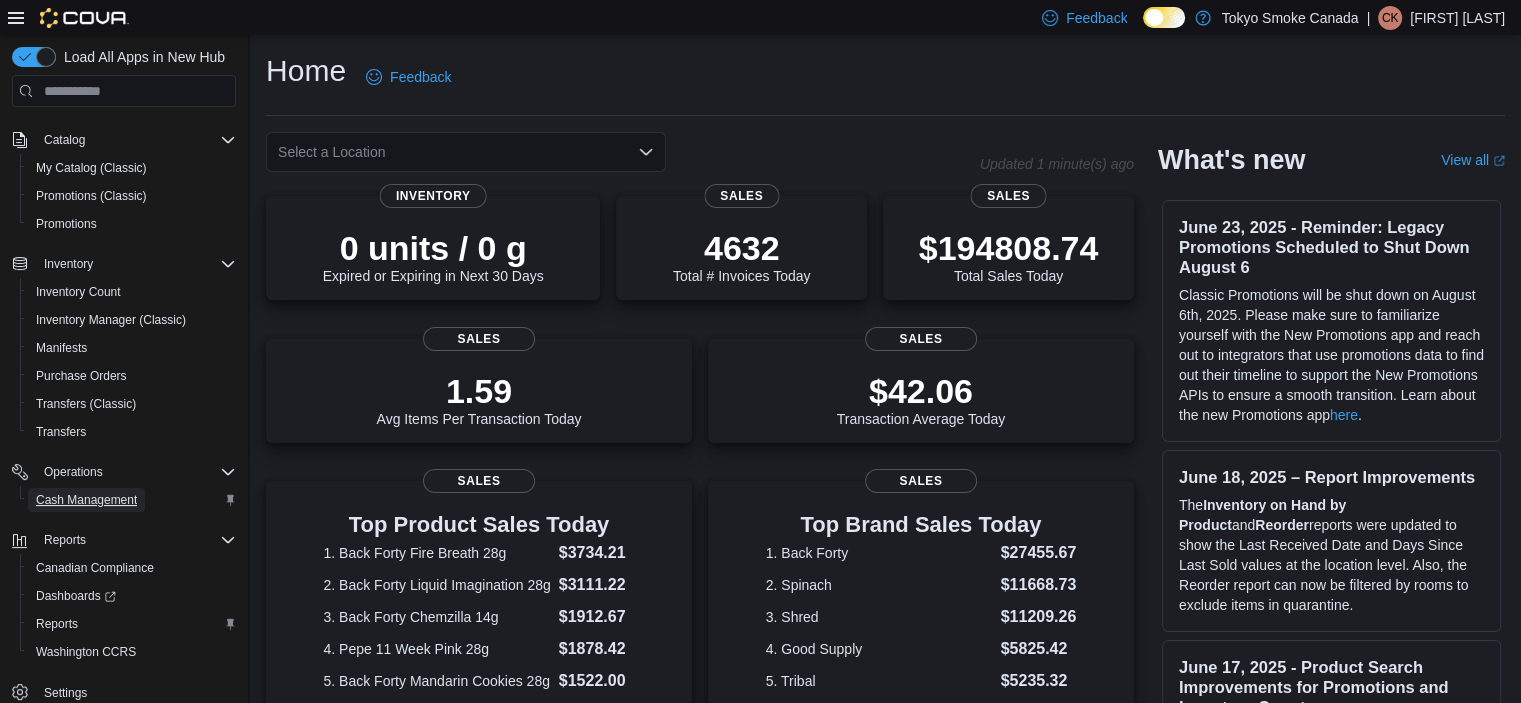 click on "Cash Management" at bounding box center [86, 500] 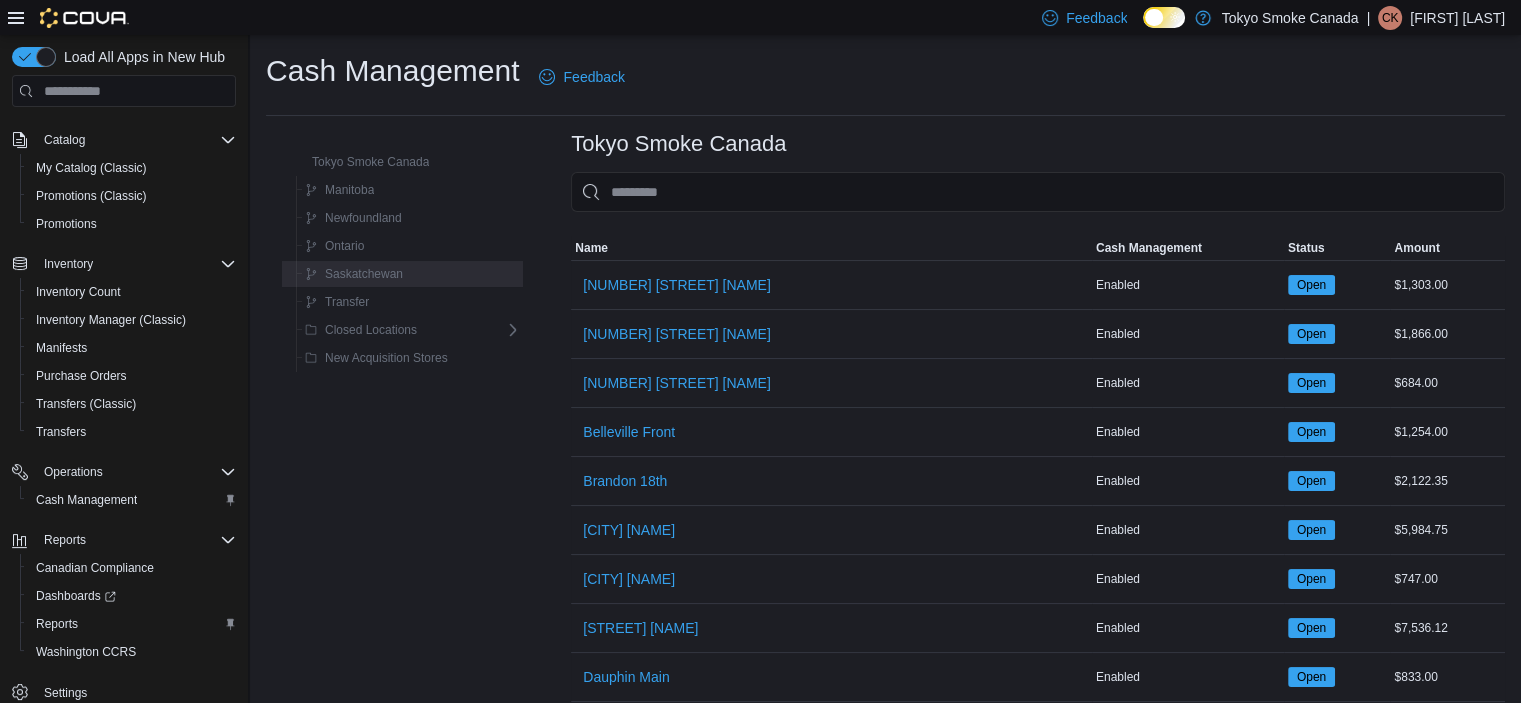 click on "Saskatchewan" at bounding box center [407, 274] 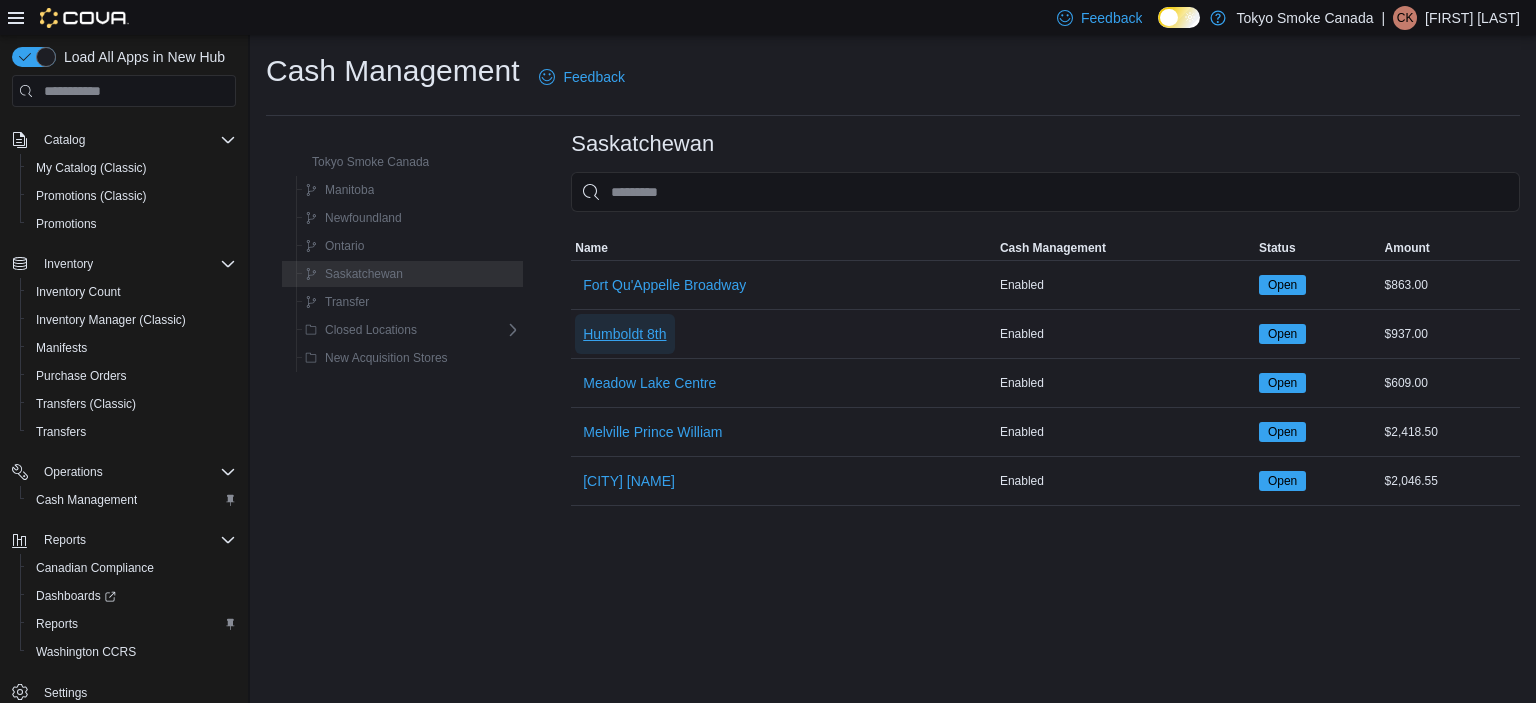 click on "Humboldt 8th" at bounding box center [624, 334] 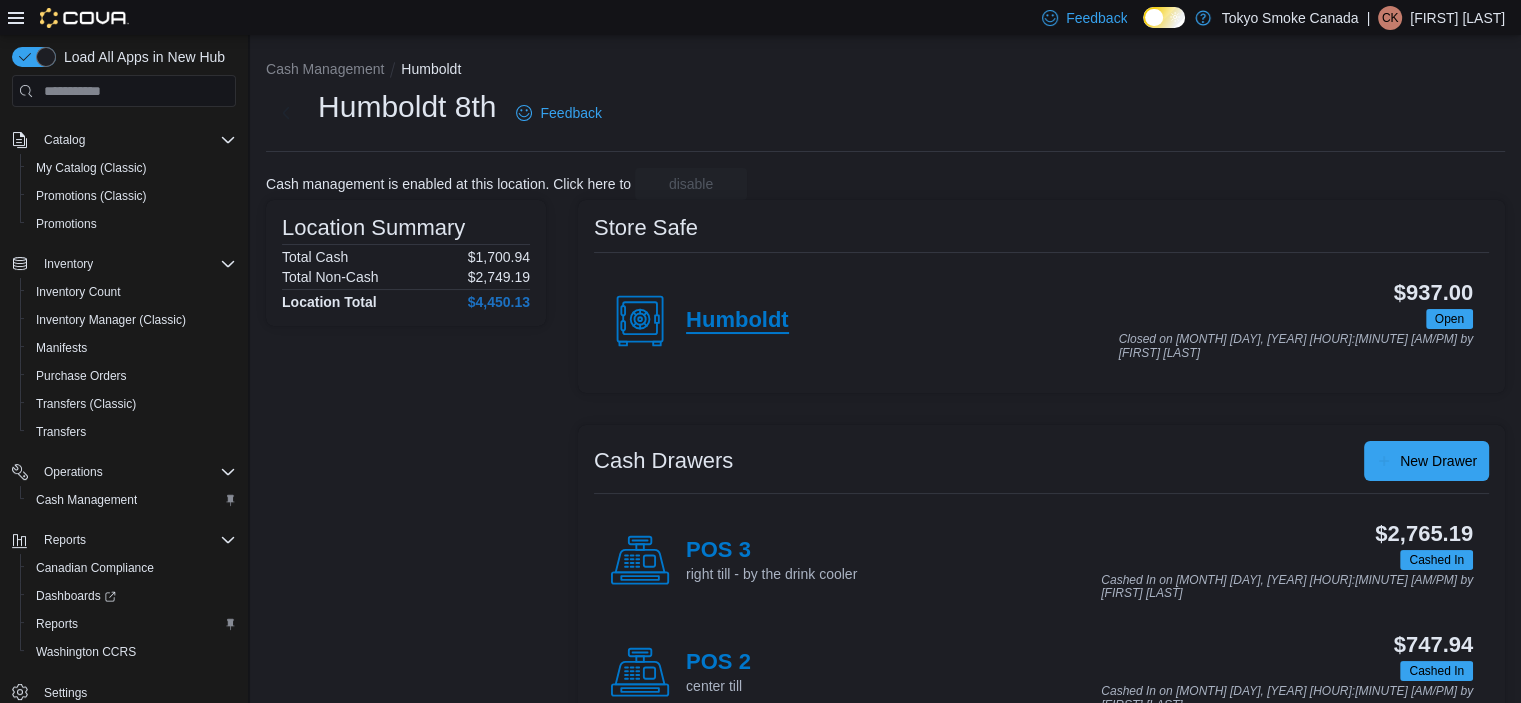 click on "Humboldt" at bounding box center [737, 321] 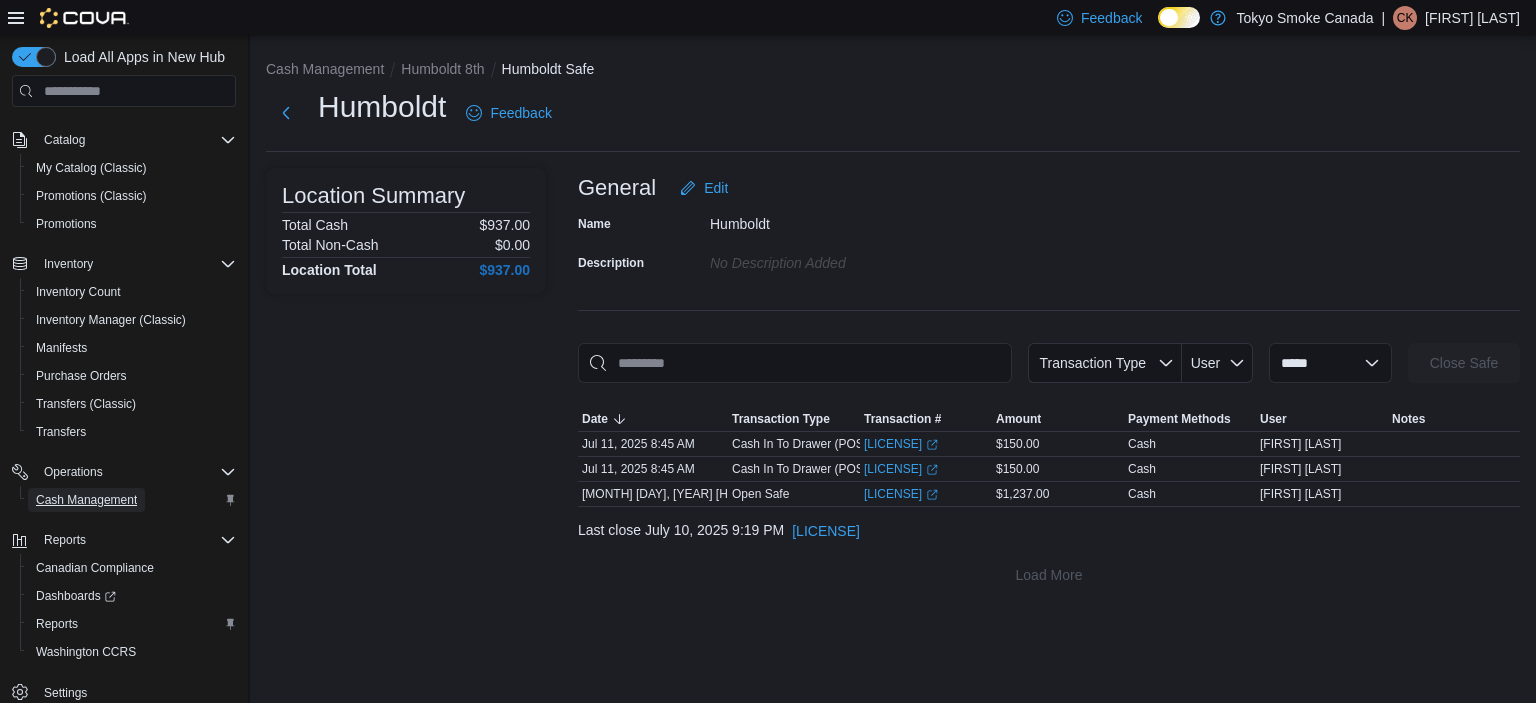 click on "Cash Management" at bounding box center [86, 500] 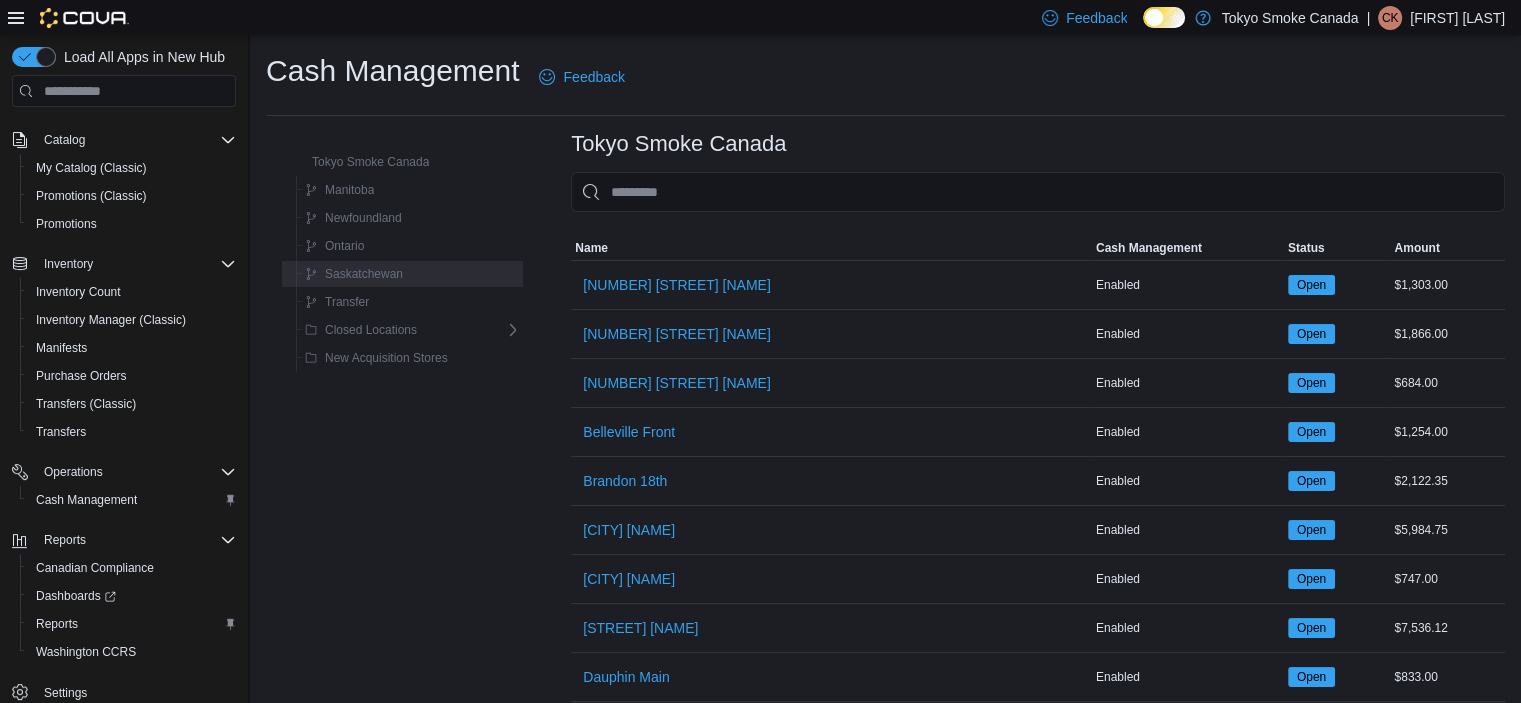 click on "Saskatchewan" at bounding box center (409, 274) 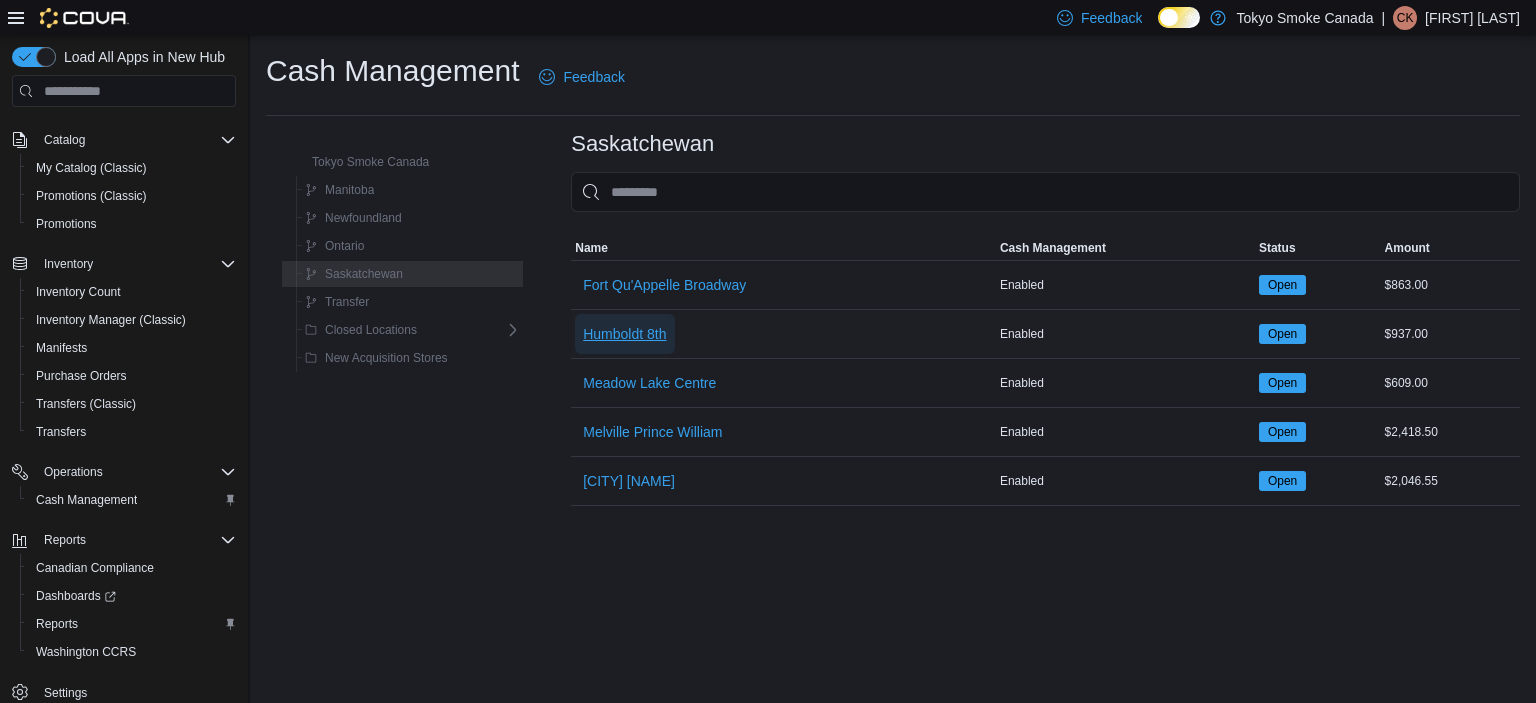 click on "Humboldt 8th" at bounding box center (624, 334) 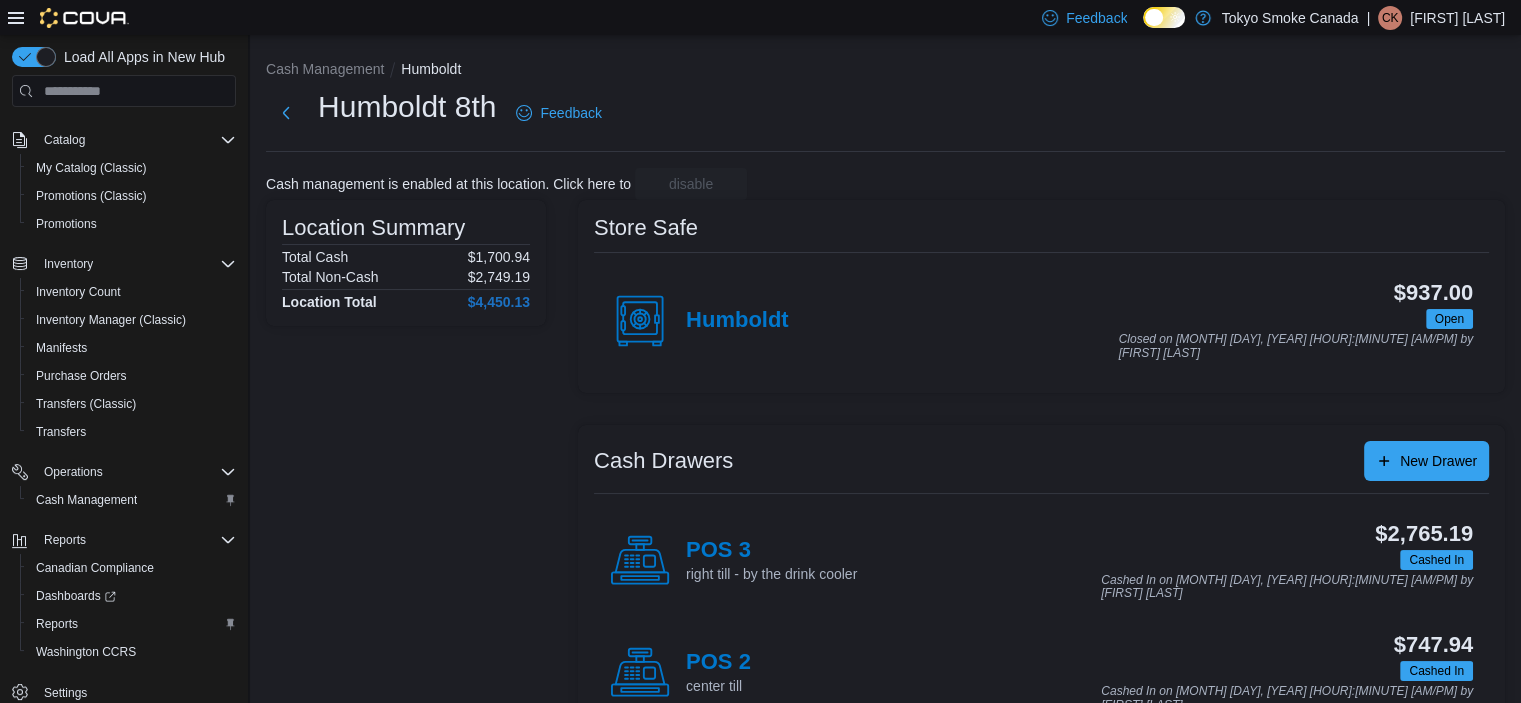 click on "Humboldt" at bounding box center [699, 321] 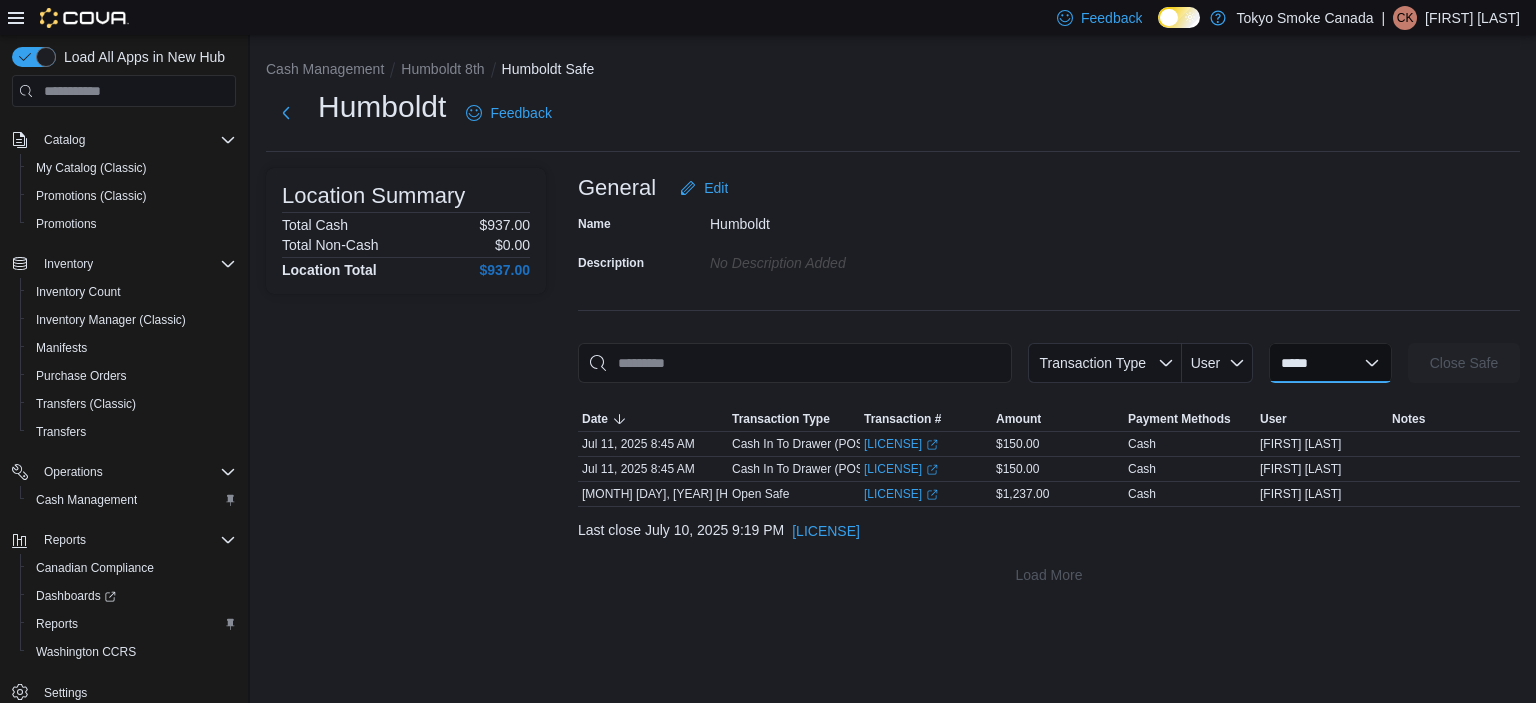 click on "**********" at bounding box center (1330, 363) 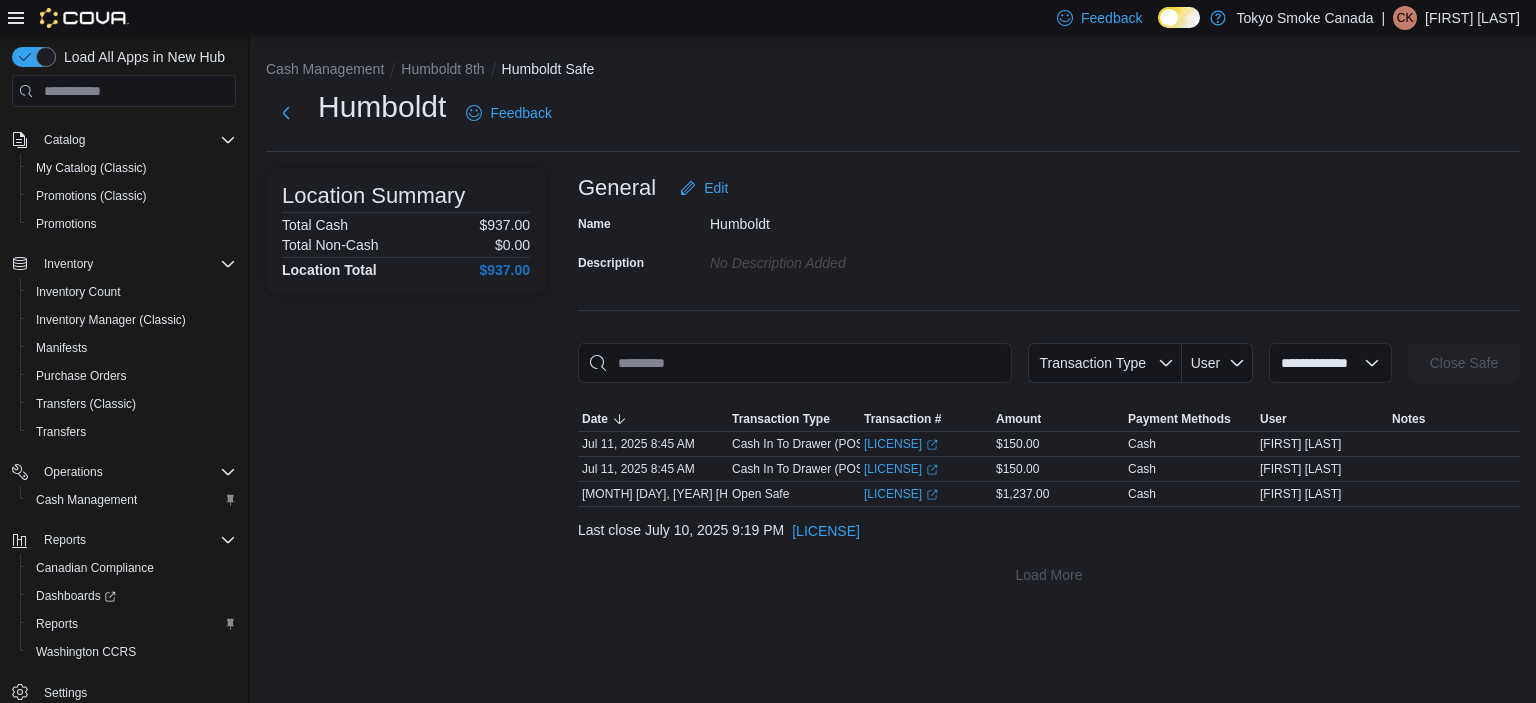 click on "**********" at bounding box center (1330, 363) 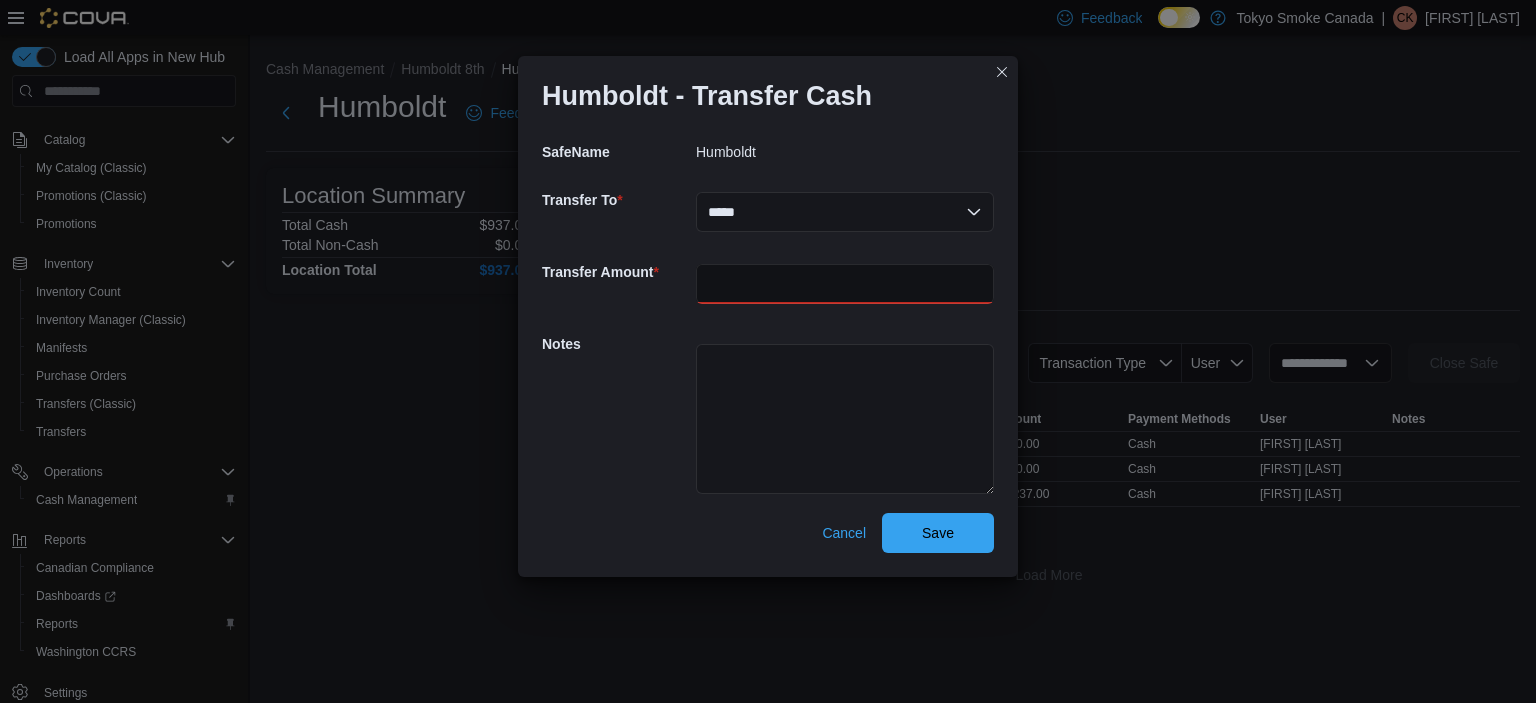 click at bounding box center [845, 284] 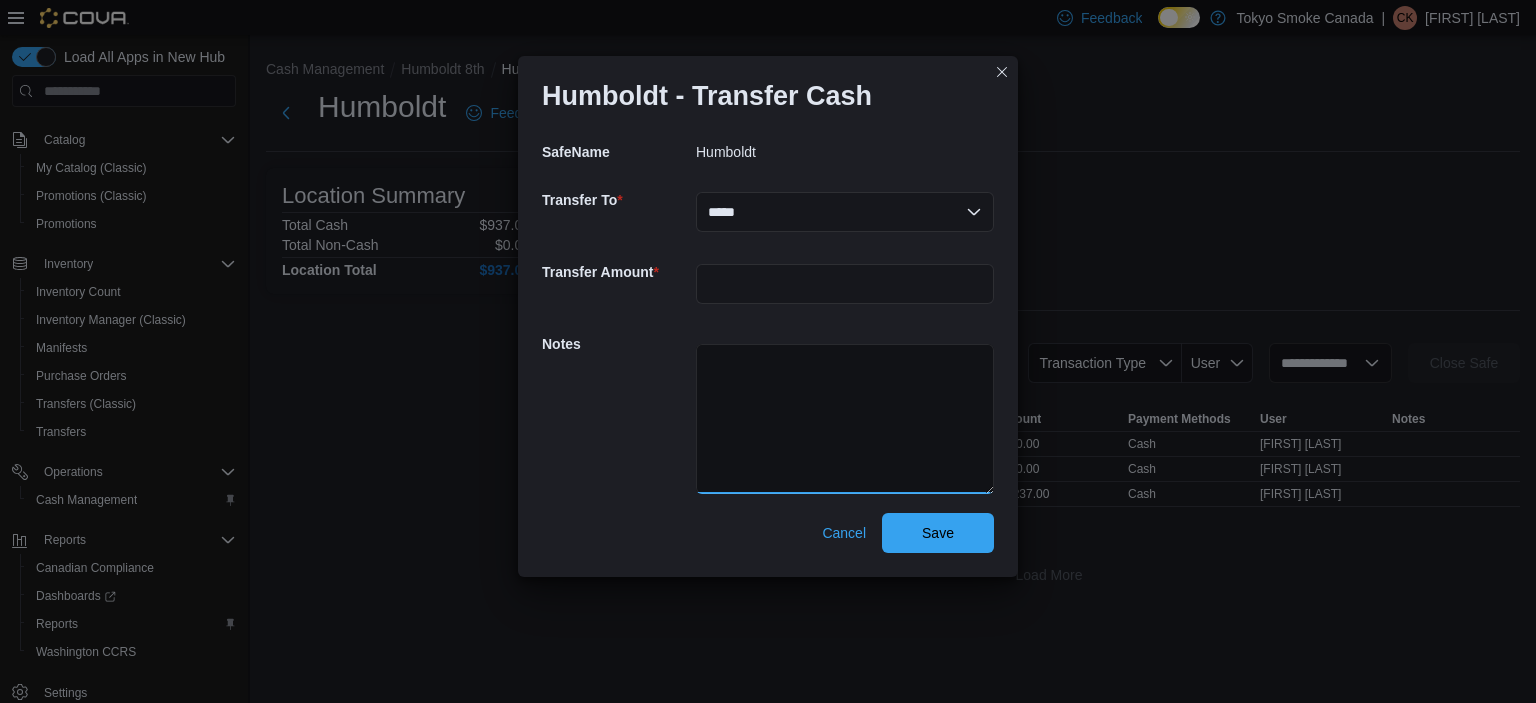 click at bounding box center (845, 419) 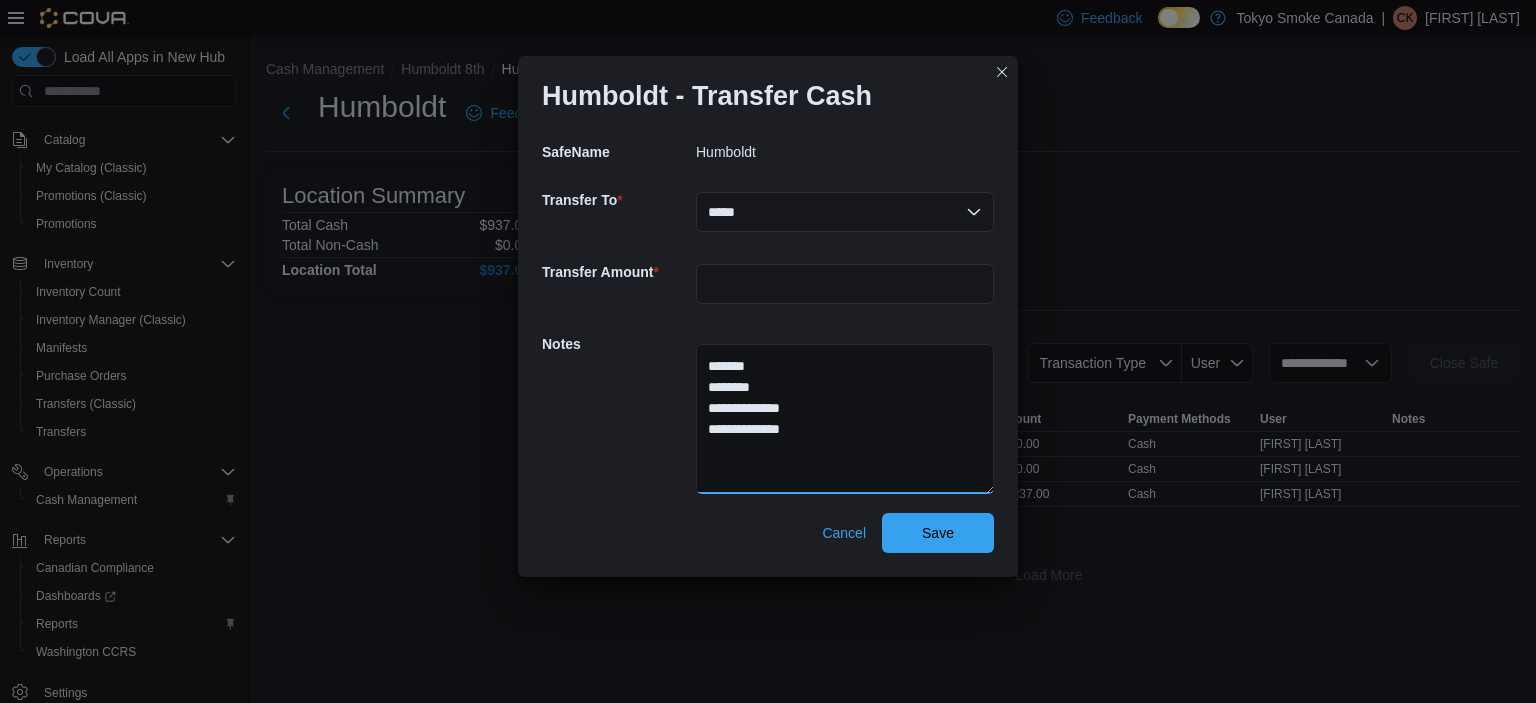 type on "**********" 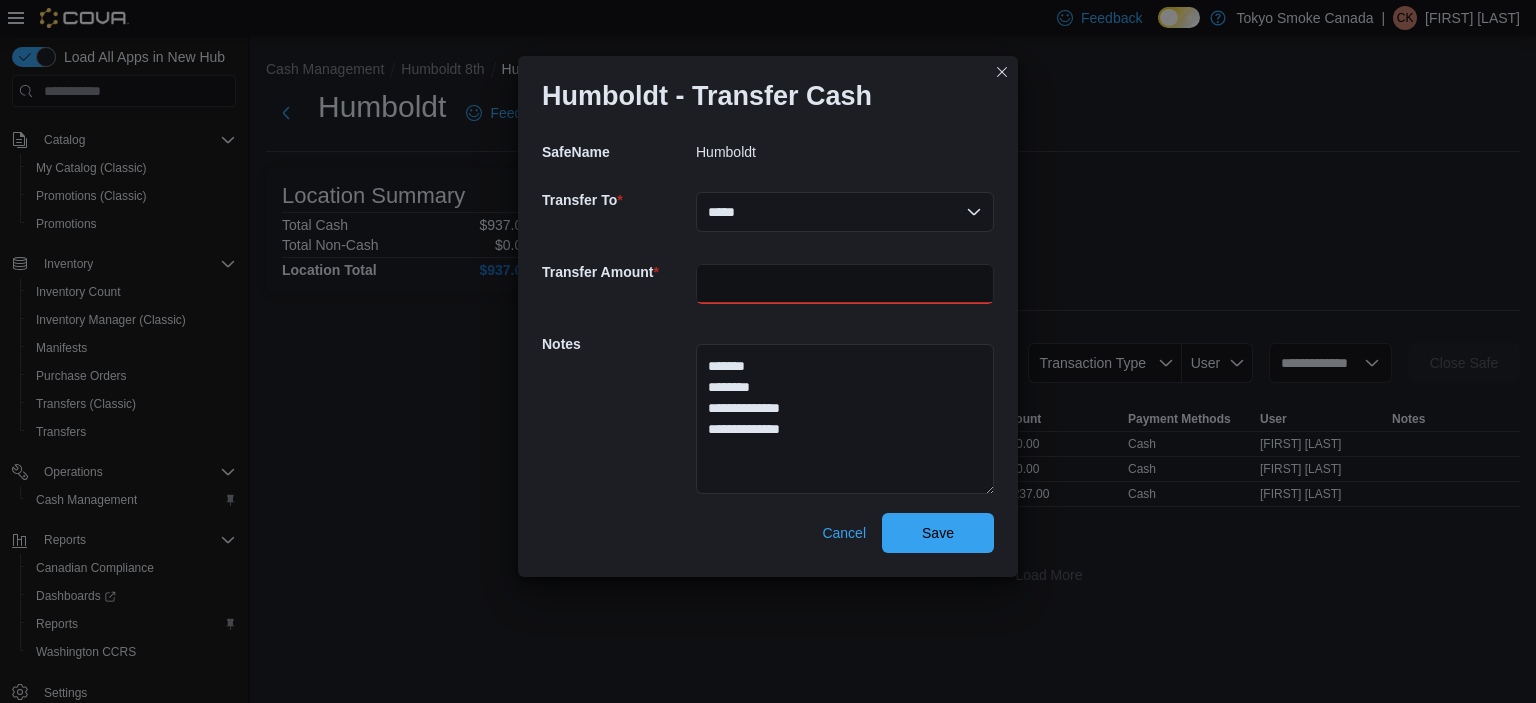 drag, startPoint x: 729, startPoint y: 281, endPoint x: 652, endPoint y: 282, distance: 77.00649 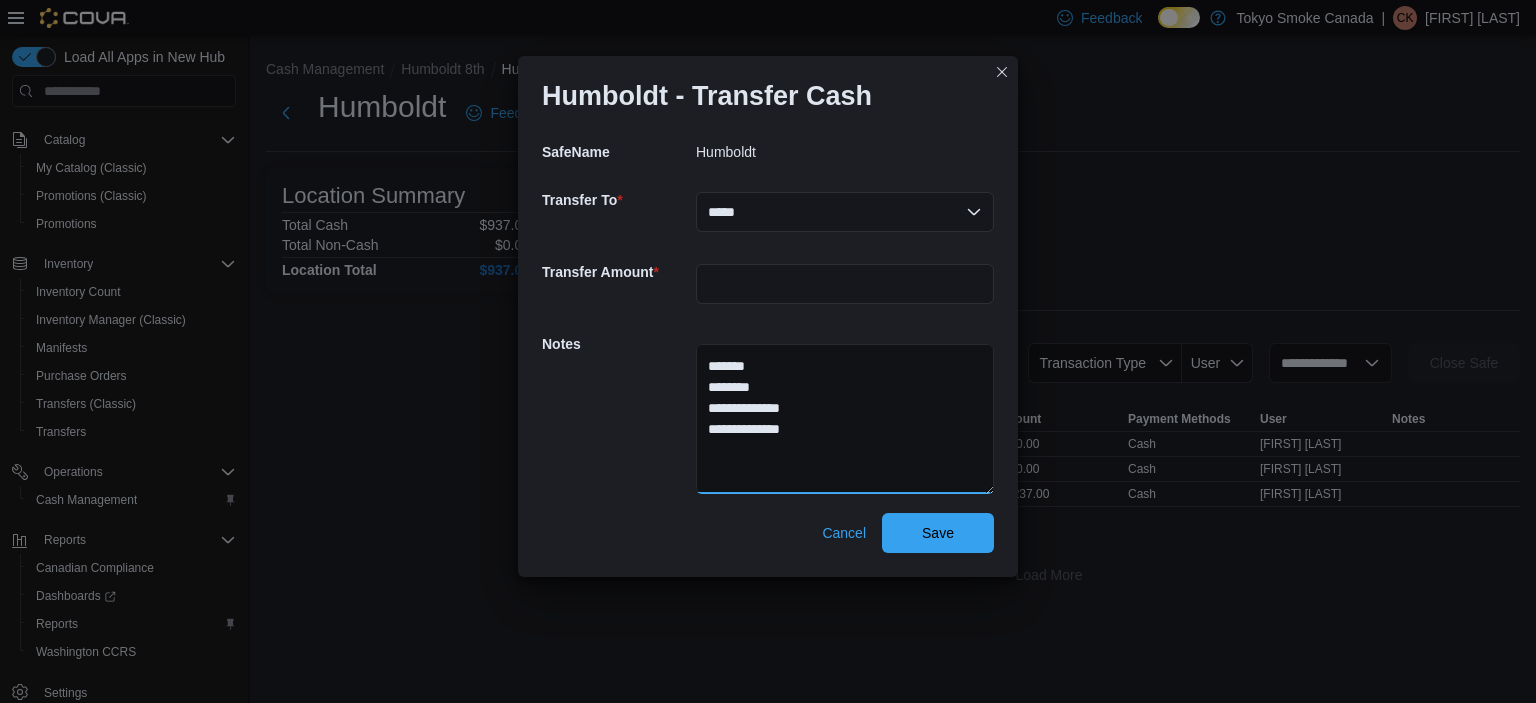 click on "**********" at bounding box center (845, 419) 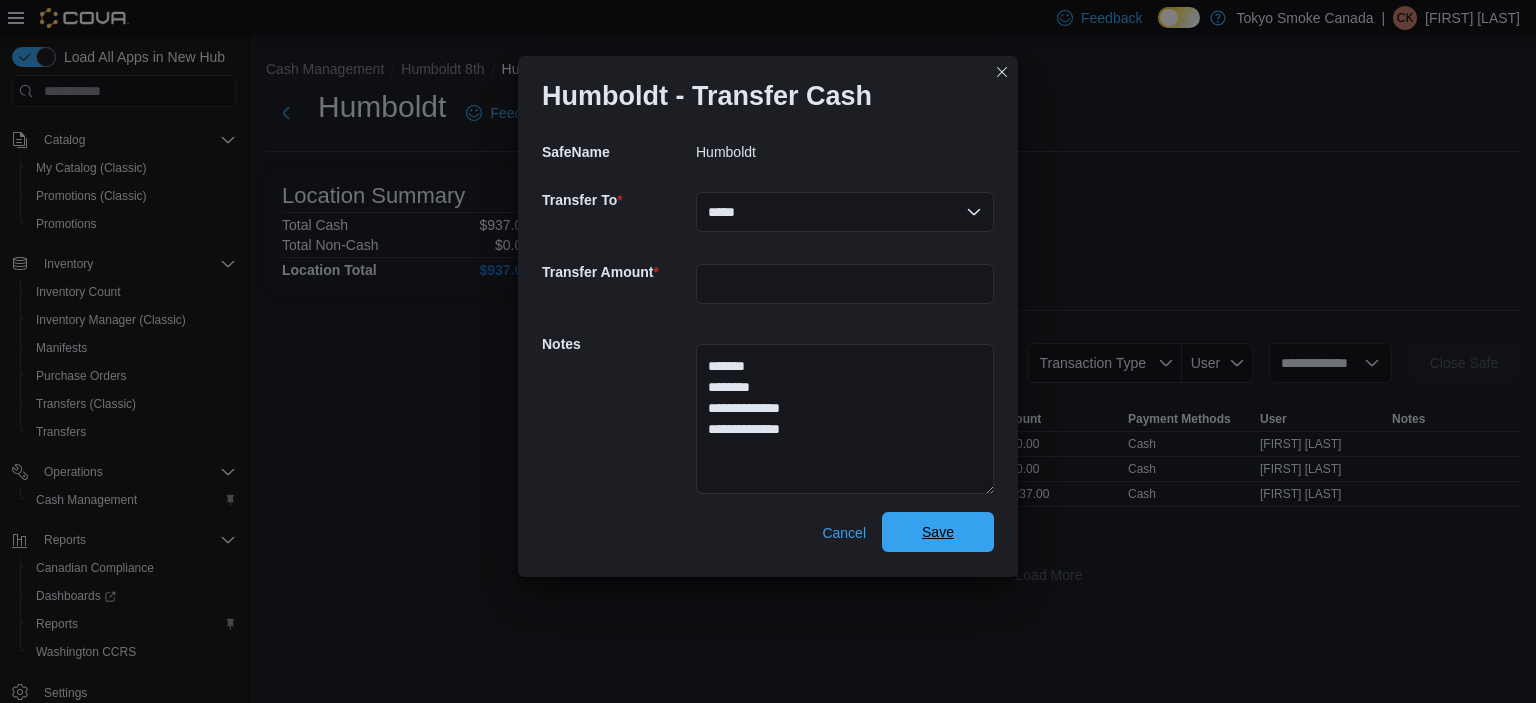 click on "Save" at bounding box center [938, 532] 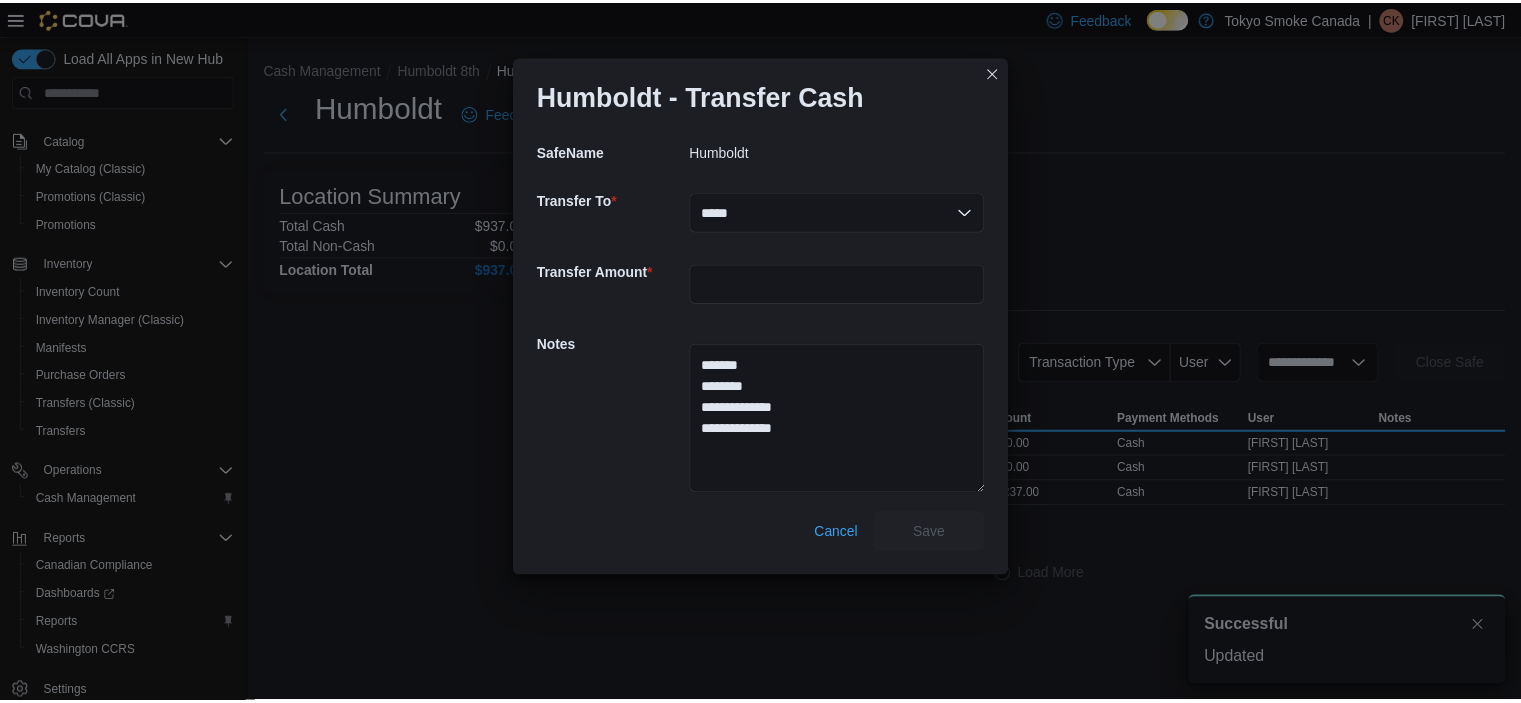 scroll, scrollTop: 0, scrollLeft: 0, axis: both 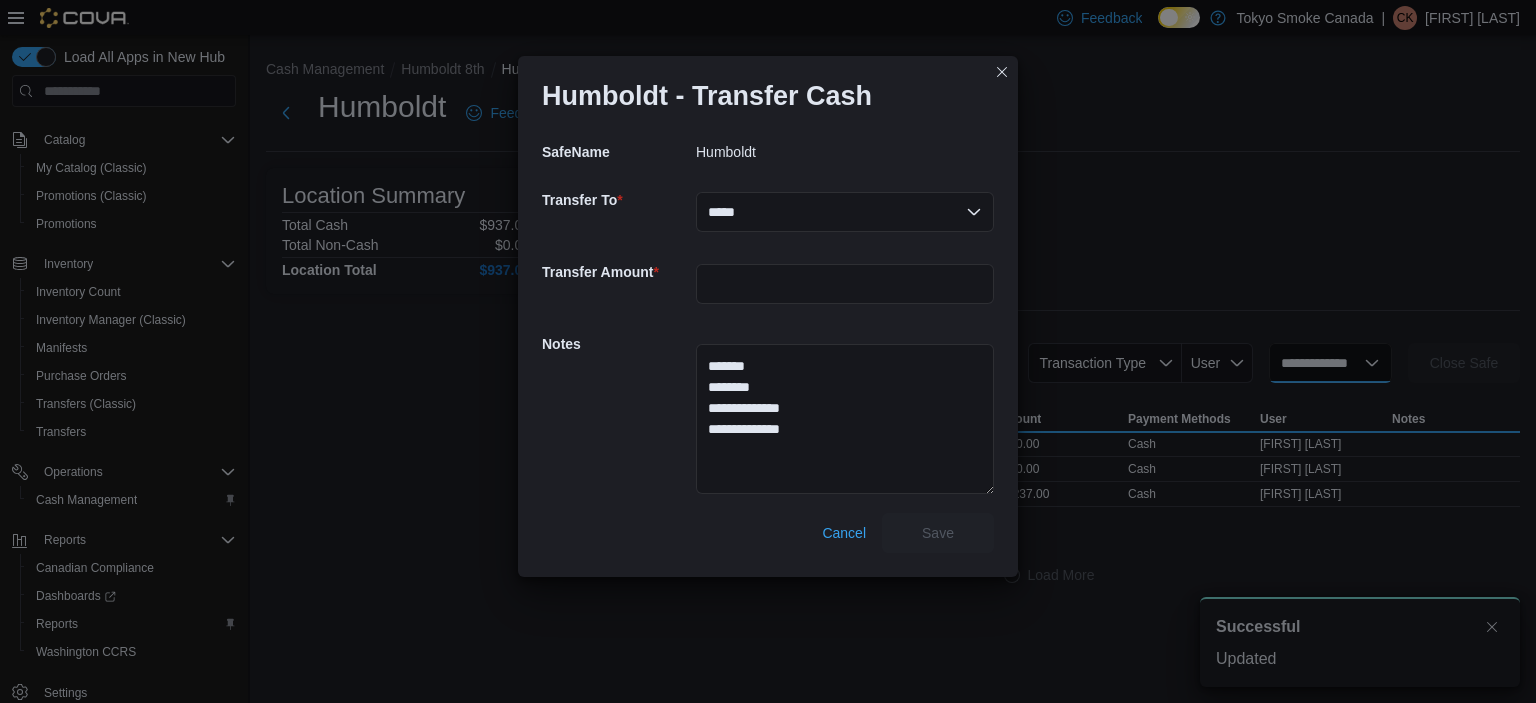select 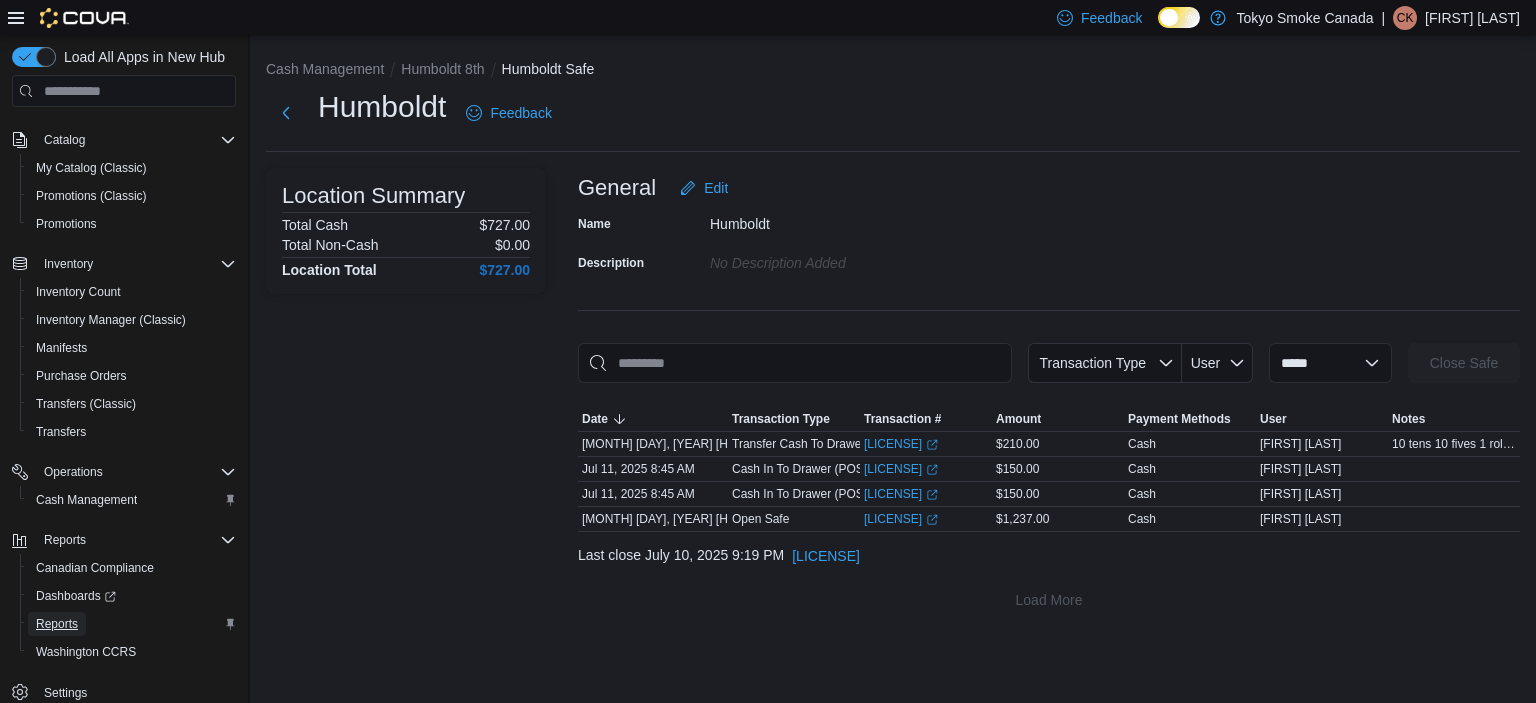 click on "Reports" at bounding box center [57, 624] 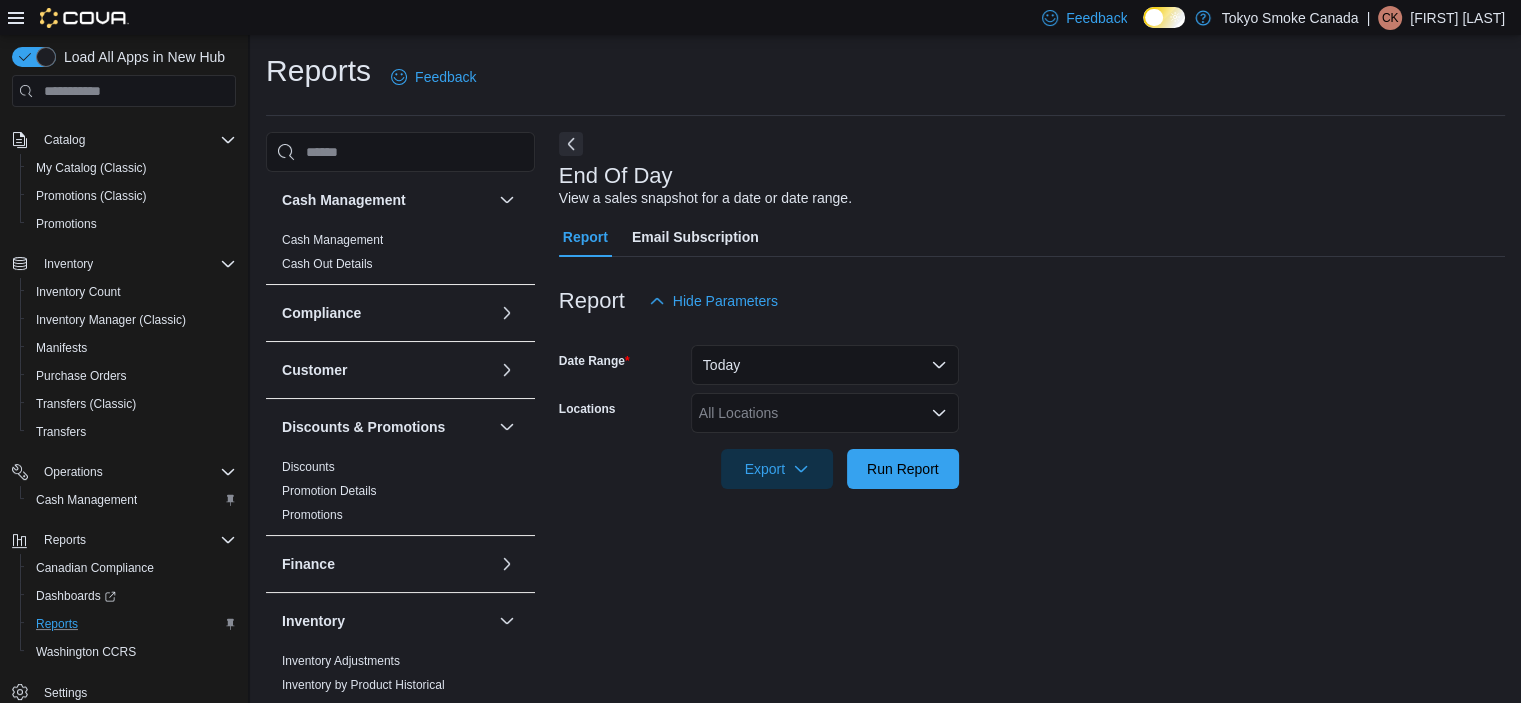 scroll, scrollTop: 12, scrollLeft: 0, axis: vertical 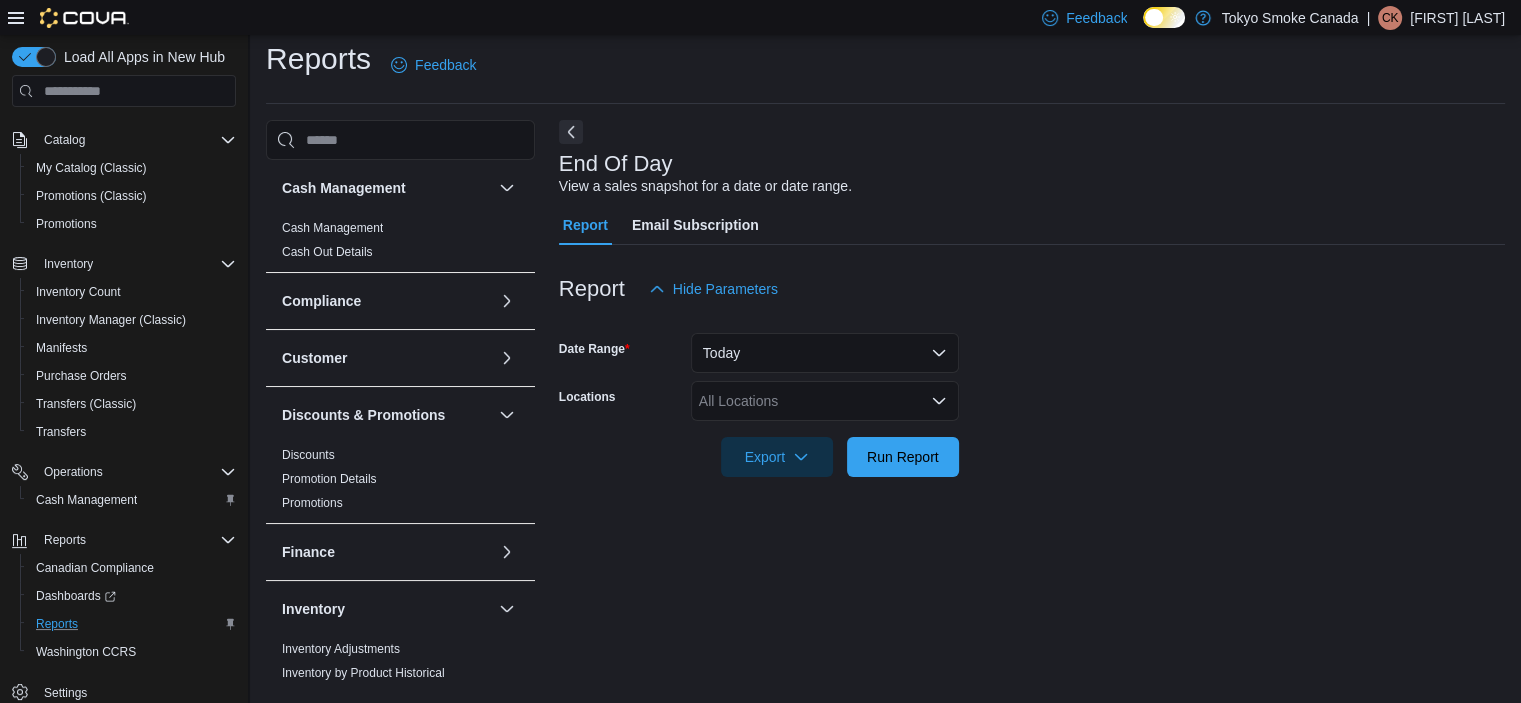 click on "All Locations" at bounding box center [825, 401] 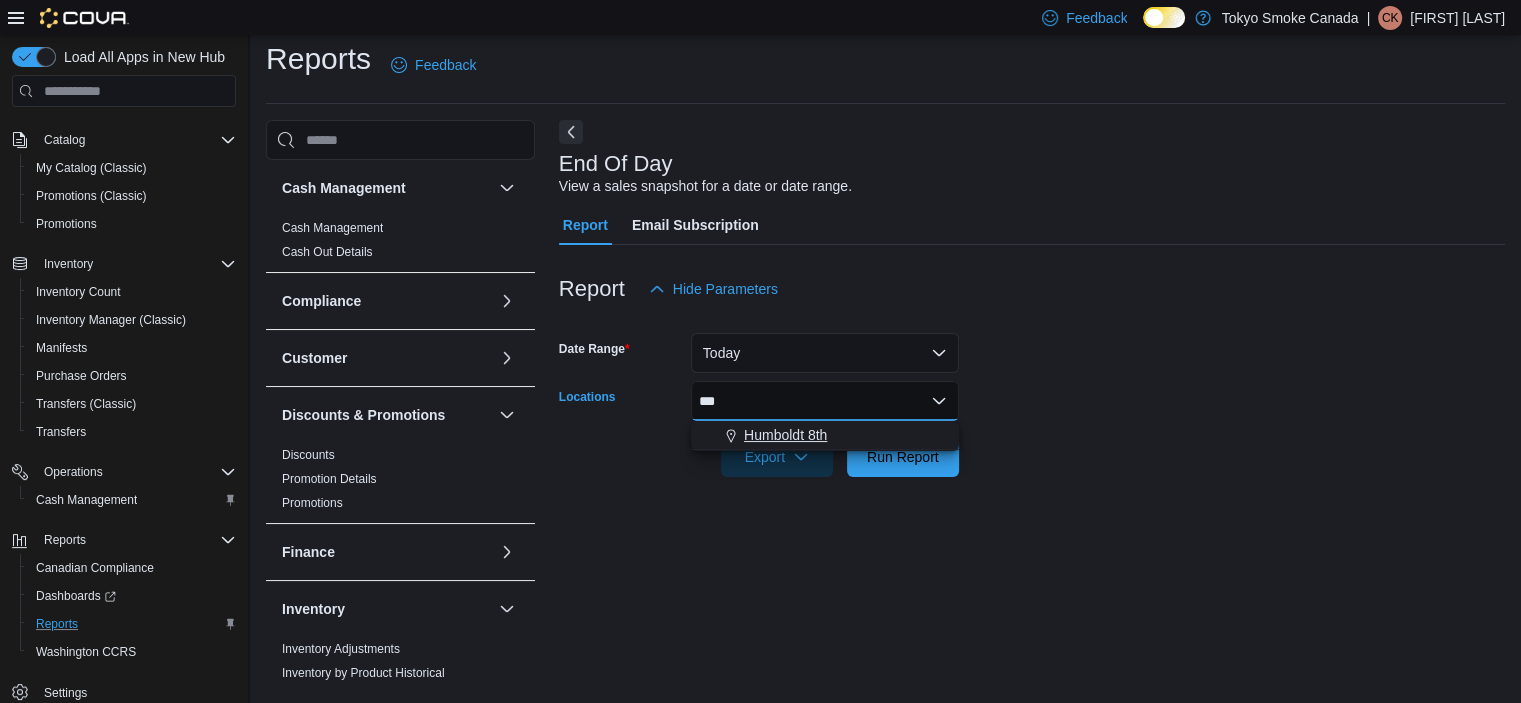 type on "***" 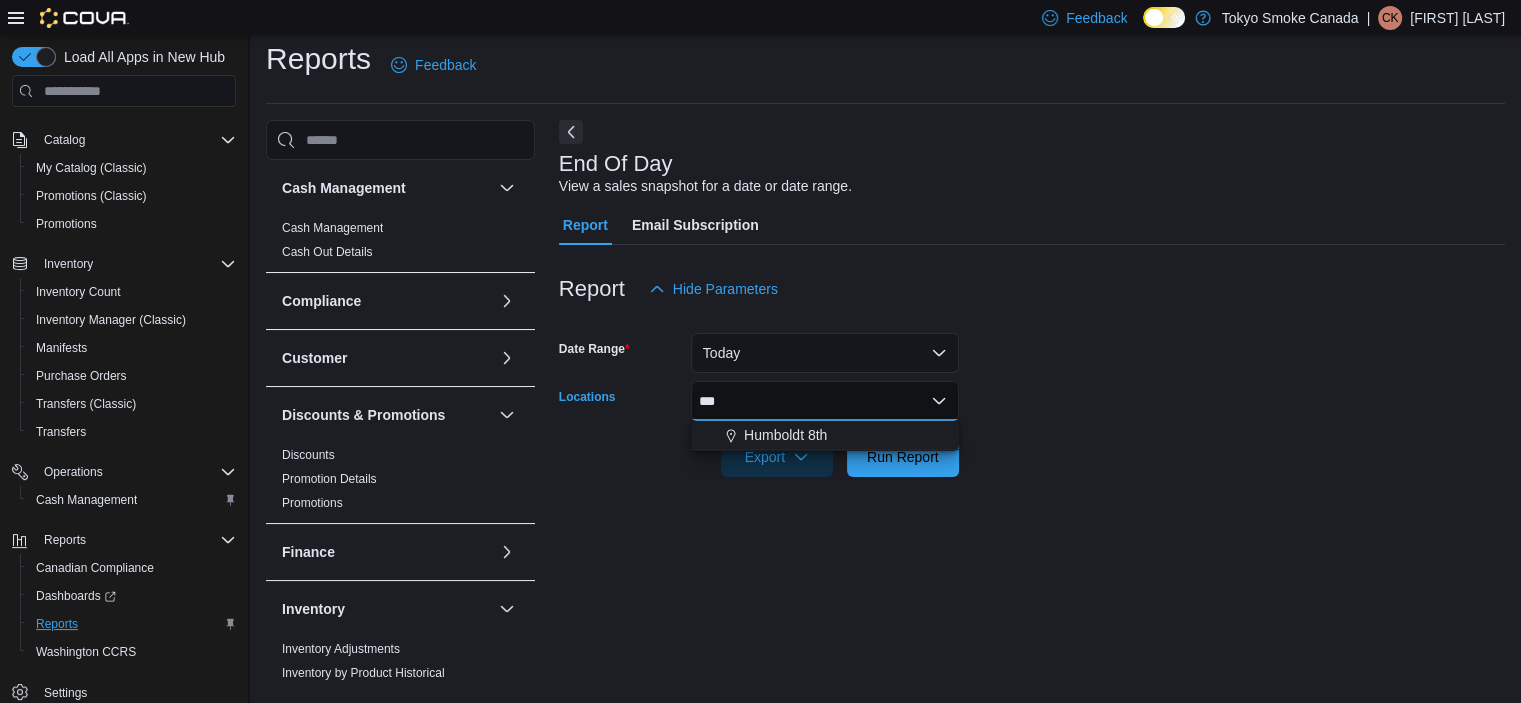 drag, startPoint x: 740, startPoint y: 430, endPoint x: 1038, endPoint y: 403, distance: 299.22064 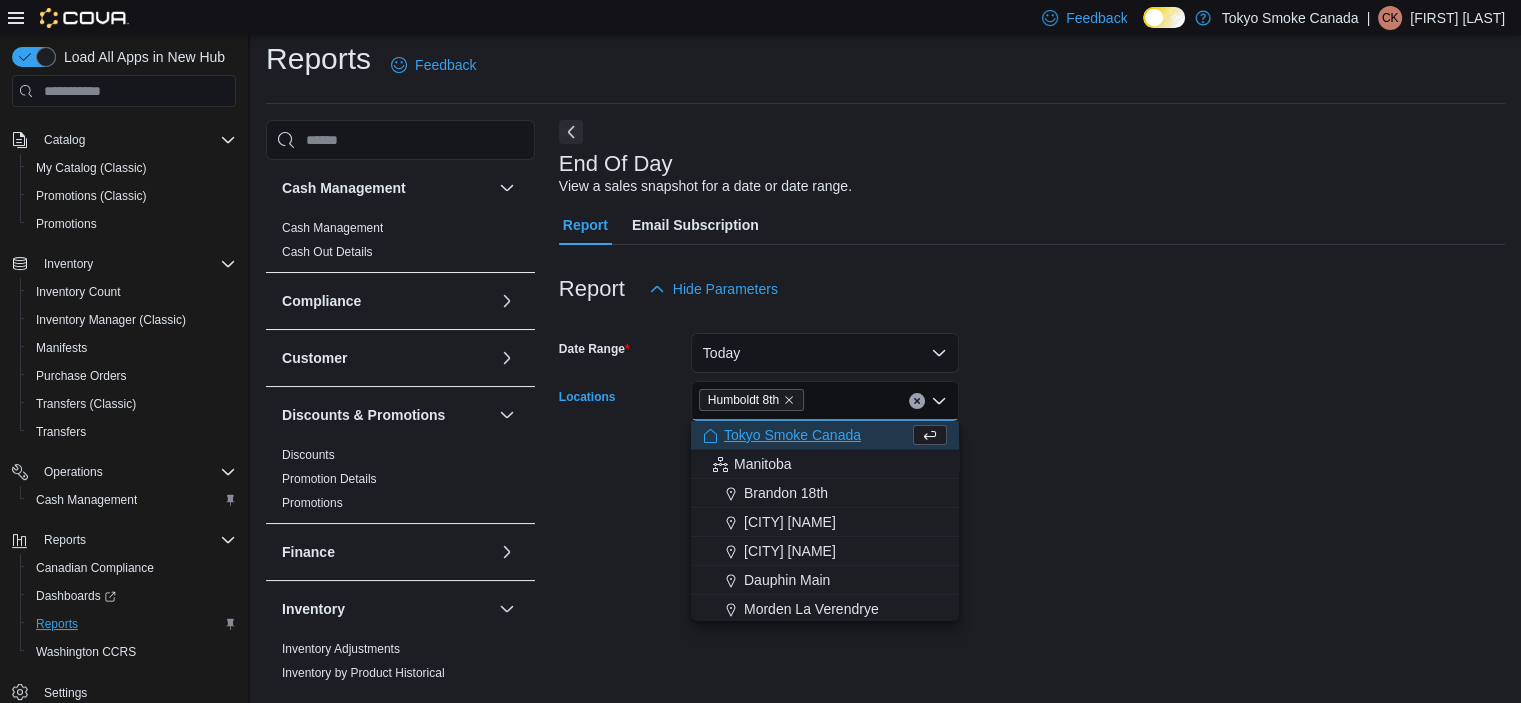 click on "Date Range Today Locations Humboldt 8th Combo box. Selected. Humboldt 8th. Press Backspace to delete Humboldt 8th. Combo box input. All Locations. Type some text or, to display a list of choices, press Down Arrow. To exit the list of choices, press Escape. Export  Run Report" at bounding box center [1032, 393] 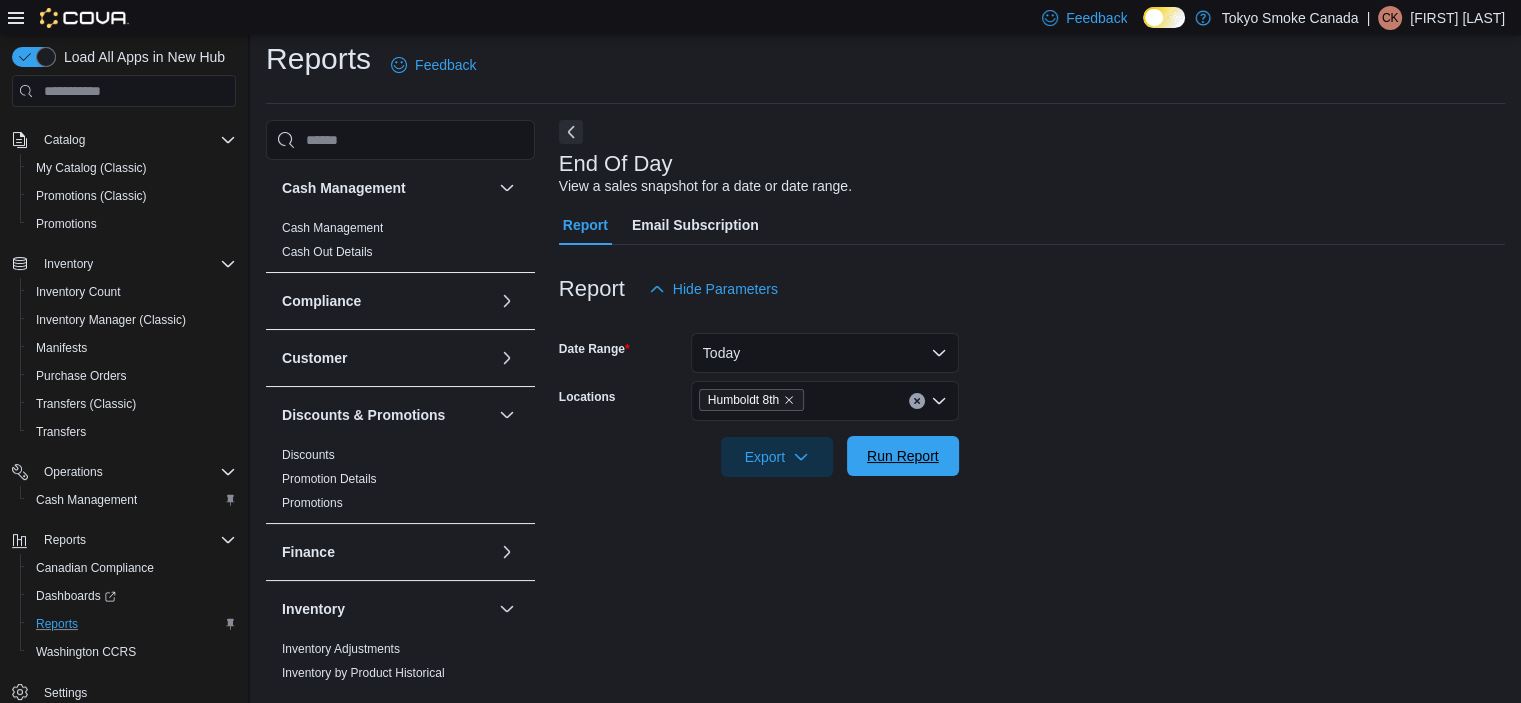 click on "Run Report" at bounding box center [903, 456] 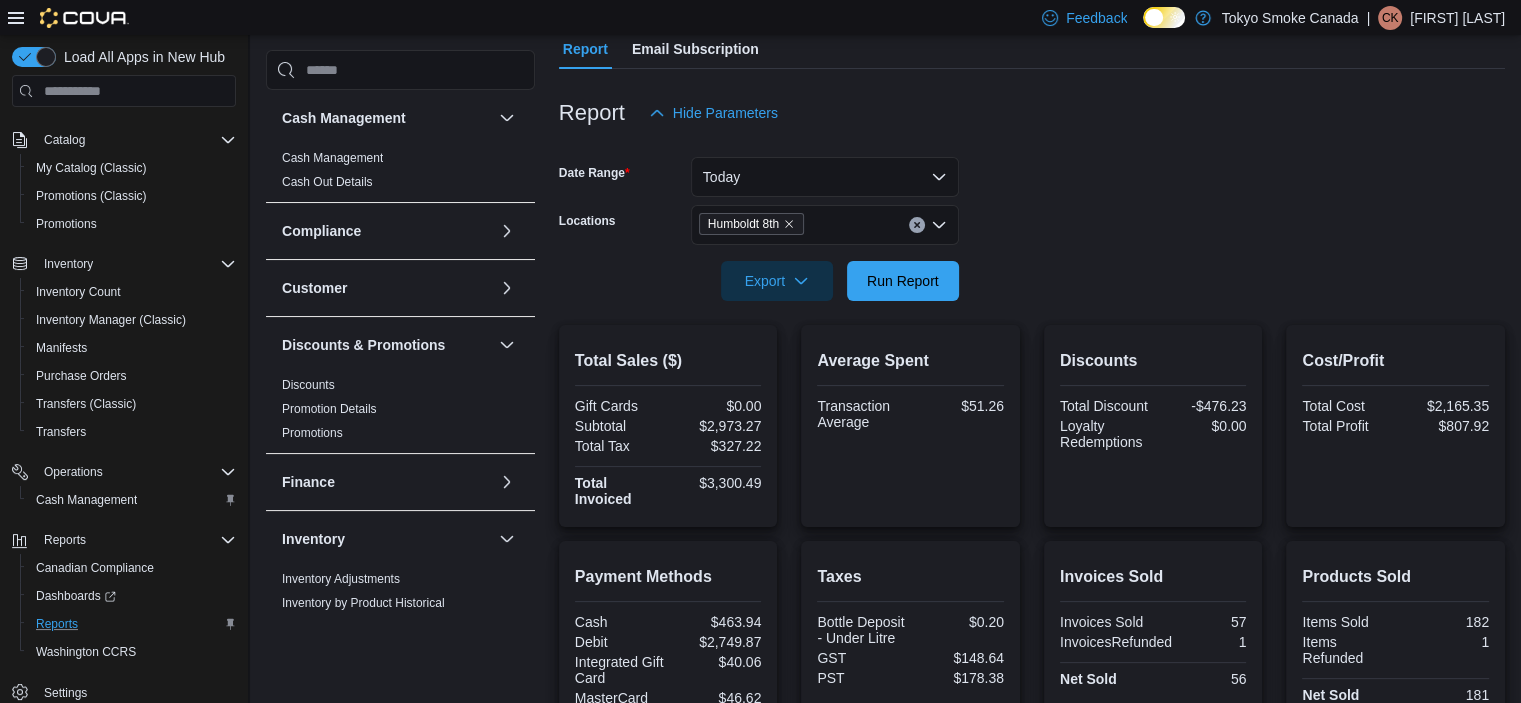 scroll, scrollTop: 0, scrollLeft: 0, axis: both 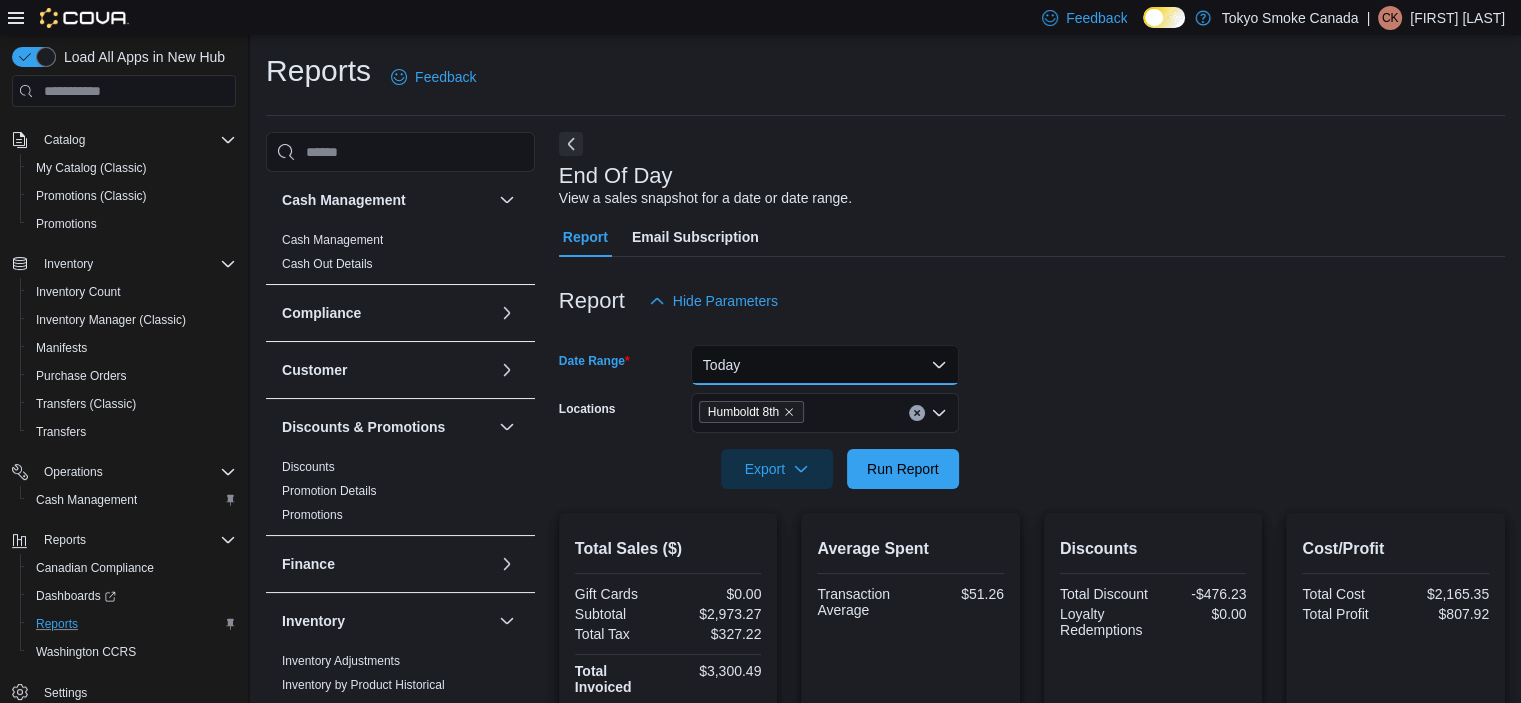 click on "Today" at bounding box center [825, 365] 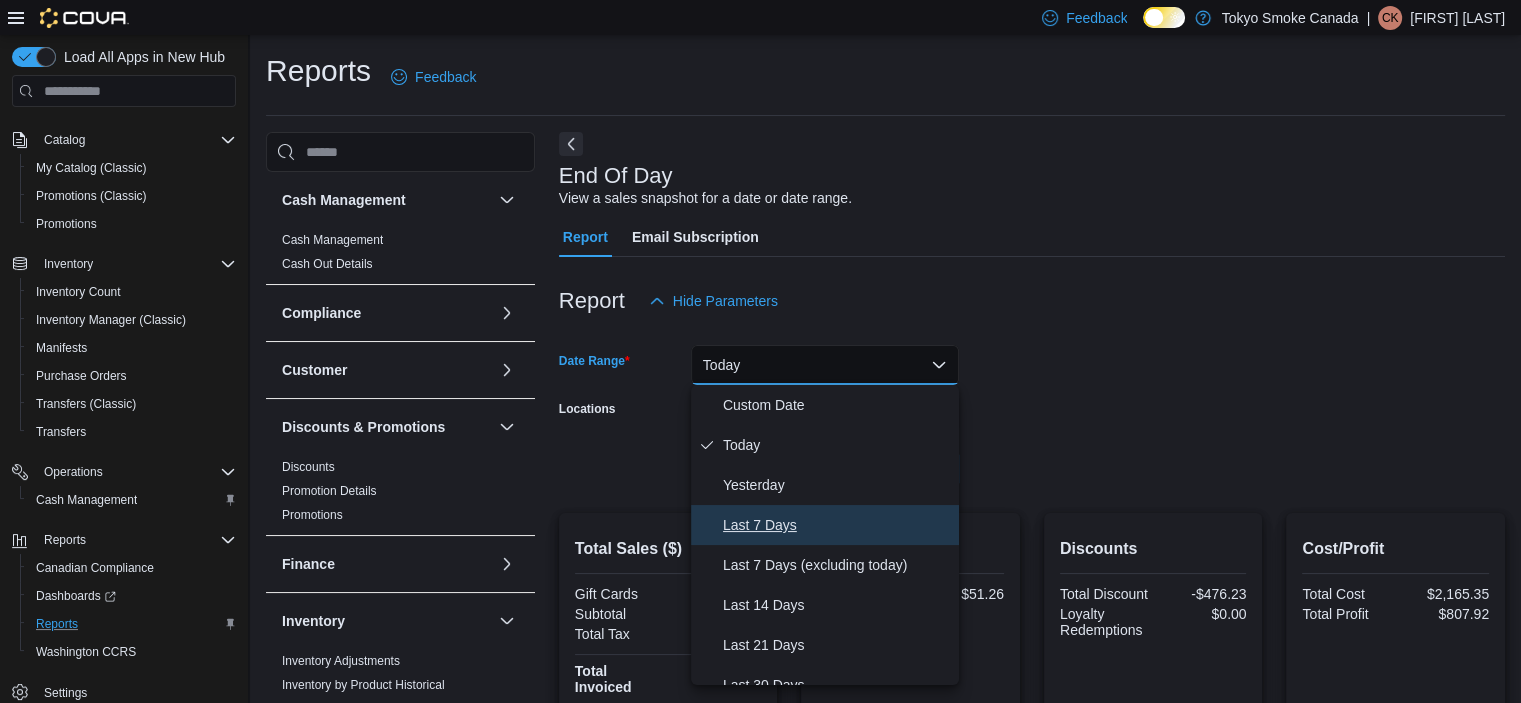 click on "Last 7 Days" at bounding box center [837, 525] 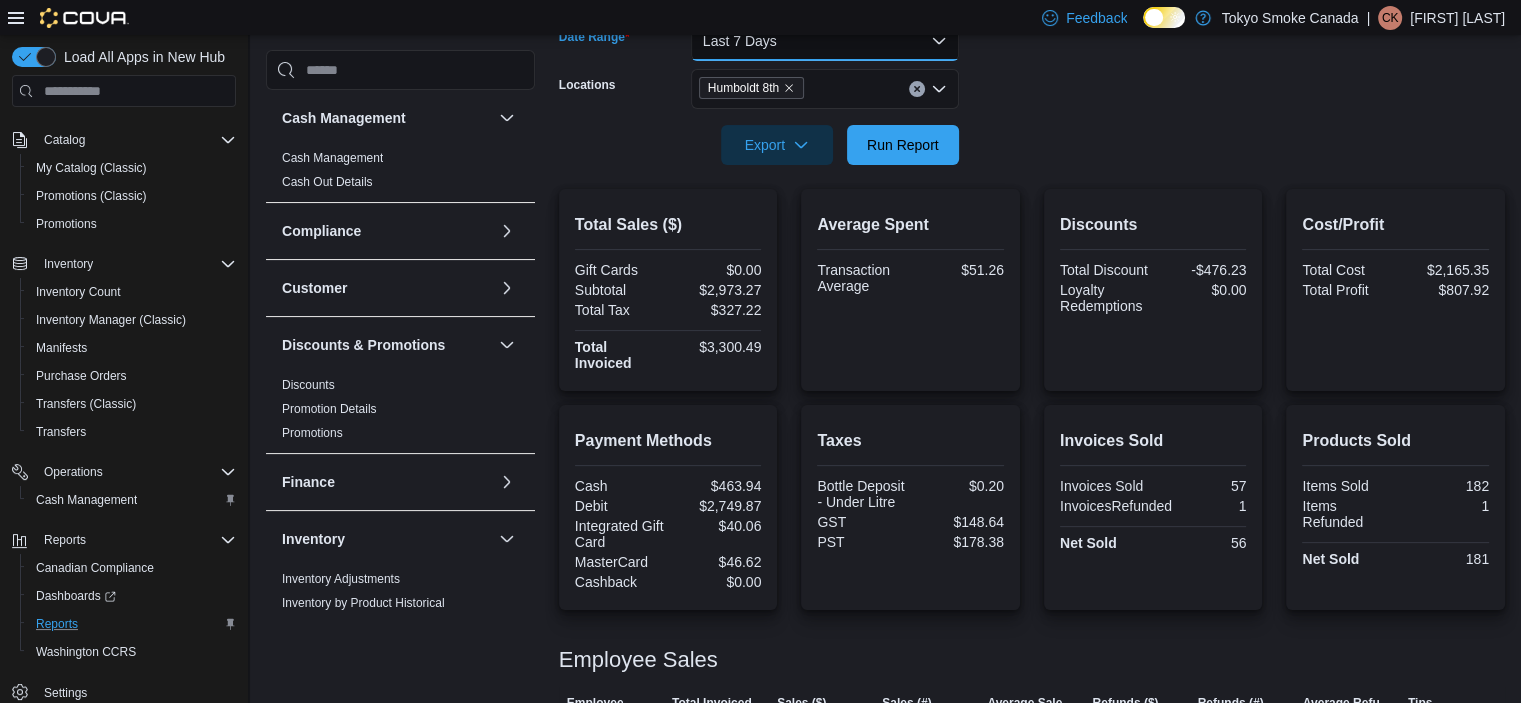 scroll, scrollTop: 400, scrollLeft: 0, axis: vertical 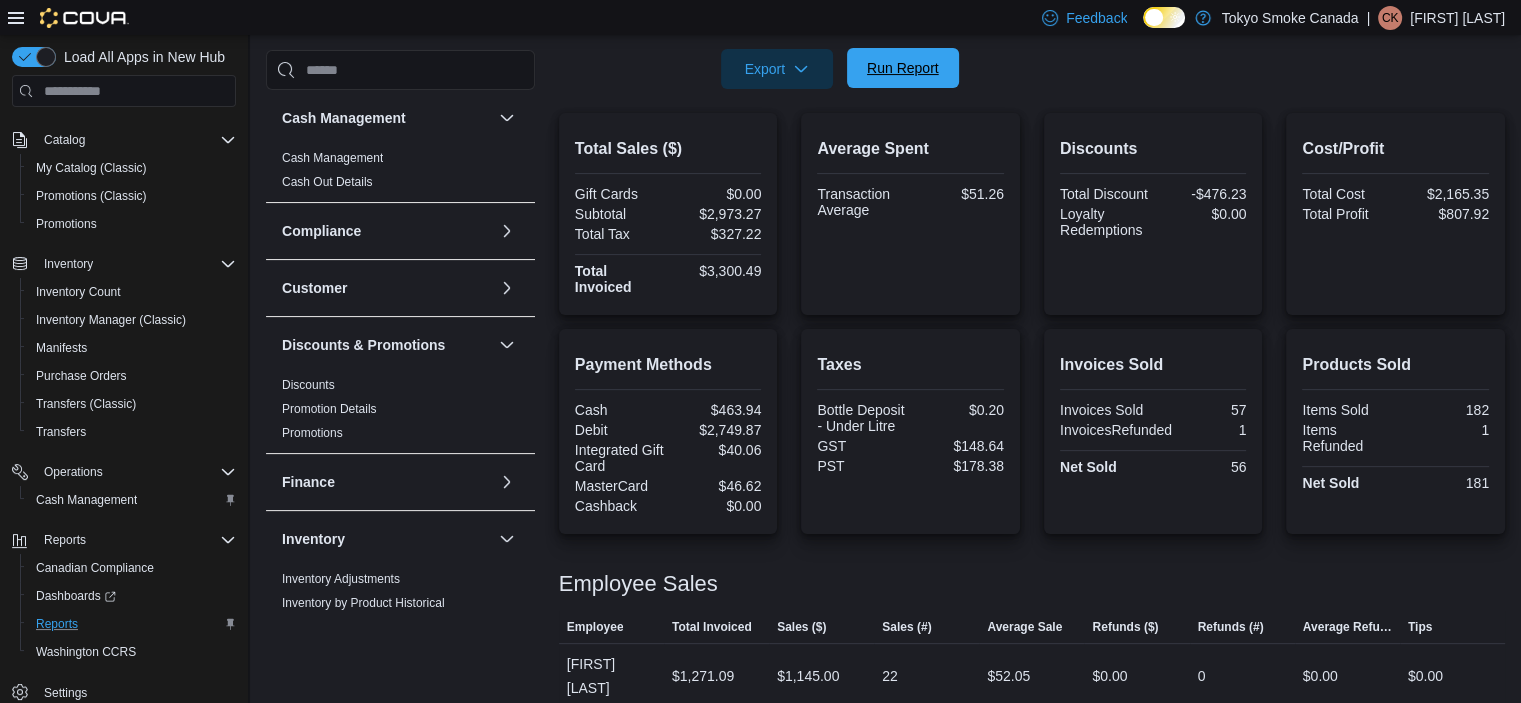 click on "Run Report" at bounding box center [903, 68] 